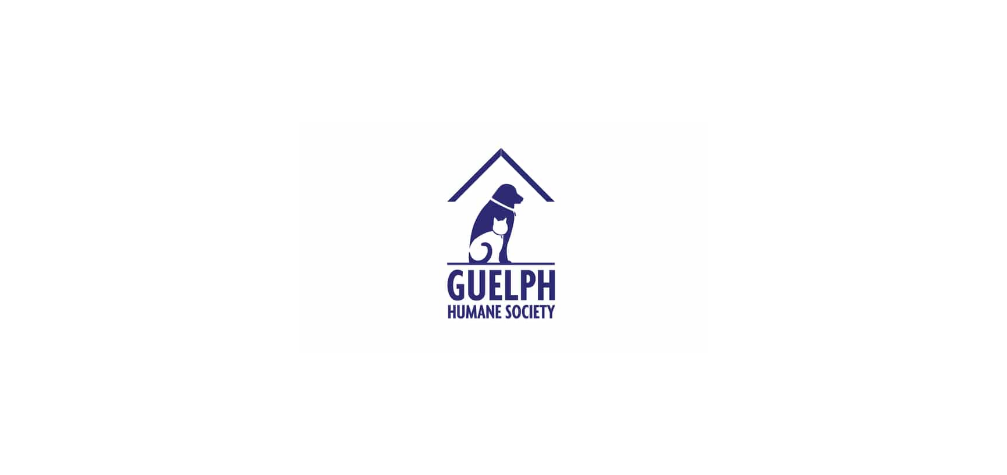 scroll, scrollTop: 0, scrollLeft: 0, axis: both 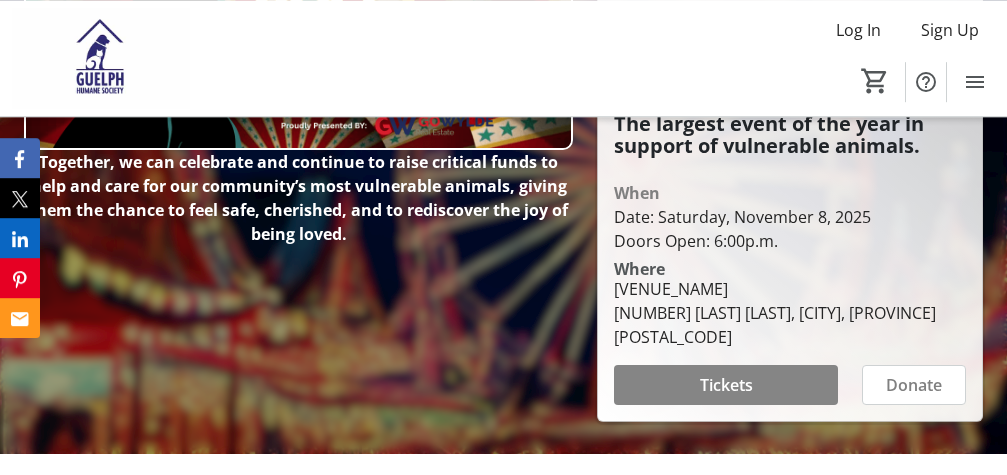 click on "Tickets" at bounding box center (726, 385) 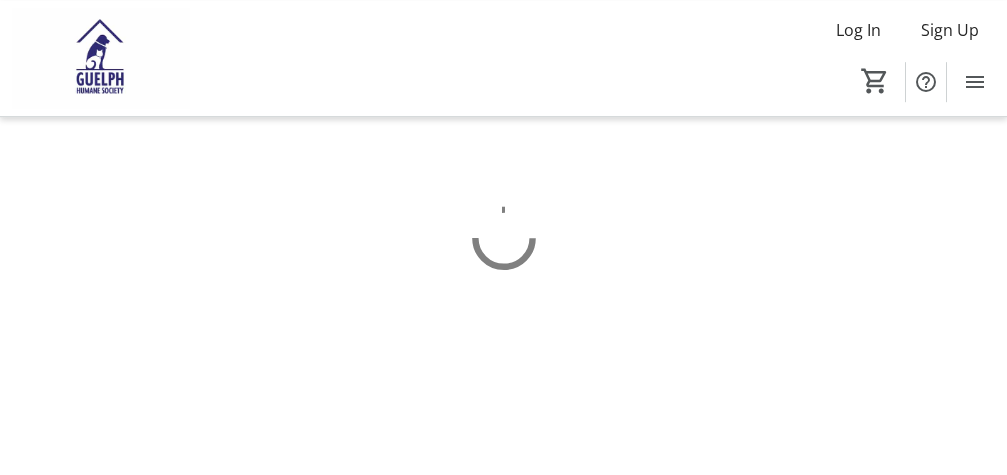 scroll, scrollTop: 0, scrollLeft: 0, axis: both 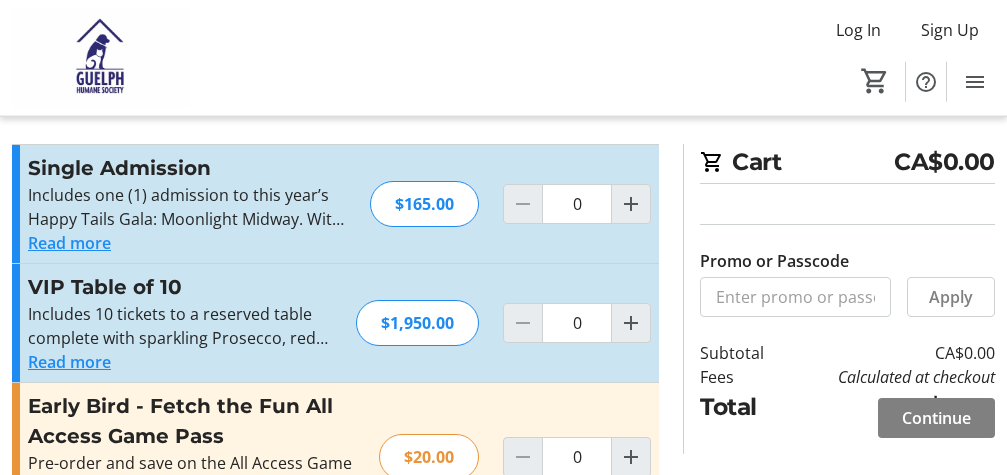 click on "Read more" 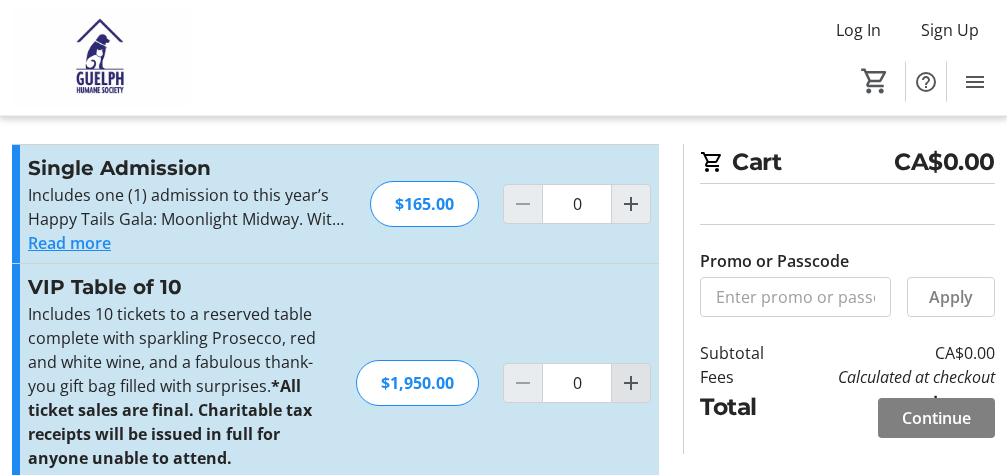 click 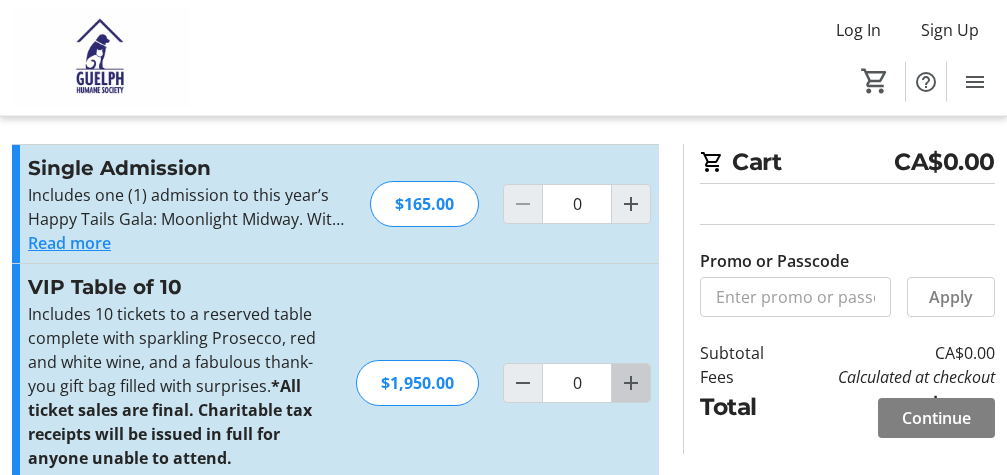 type on "1" 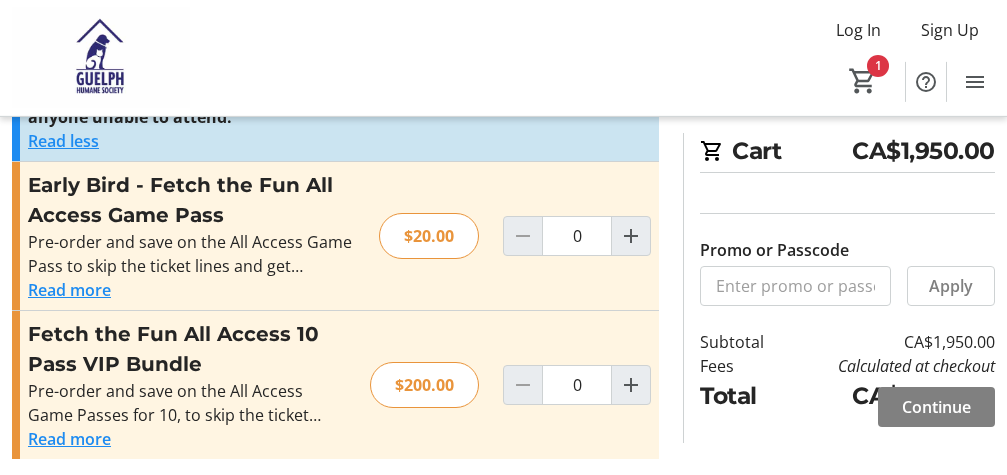 scroll, scrollTop: 370, scrollLeft: 0, axis: vertical 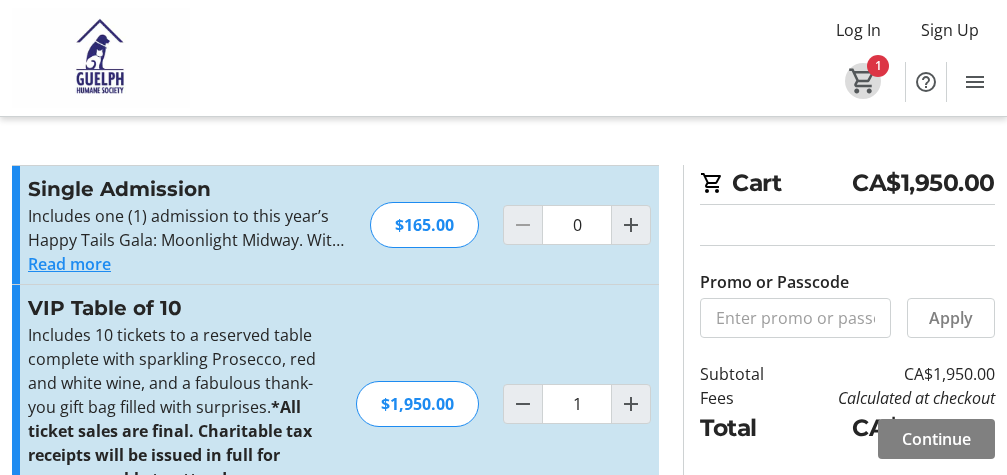 click on "1" 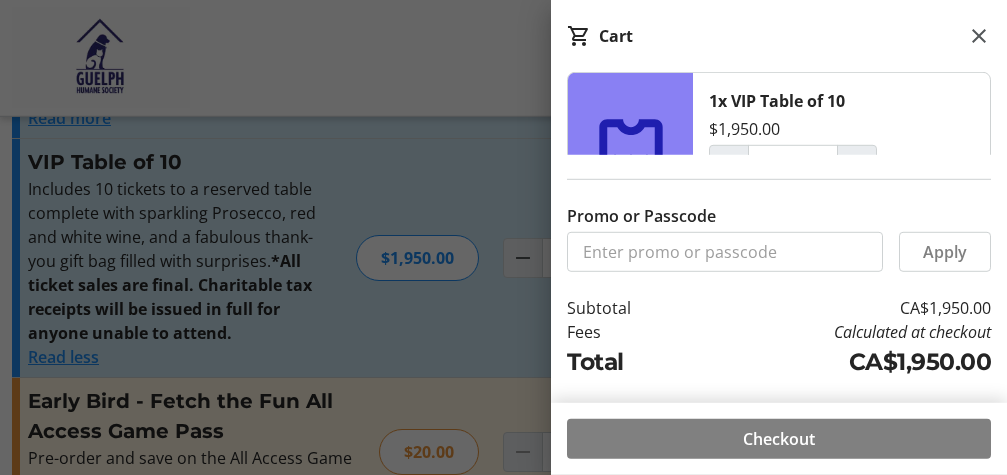 scroll, scrollTop: 150, scrollLeft: 0, axis: vertical 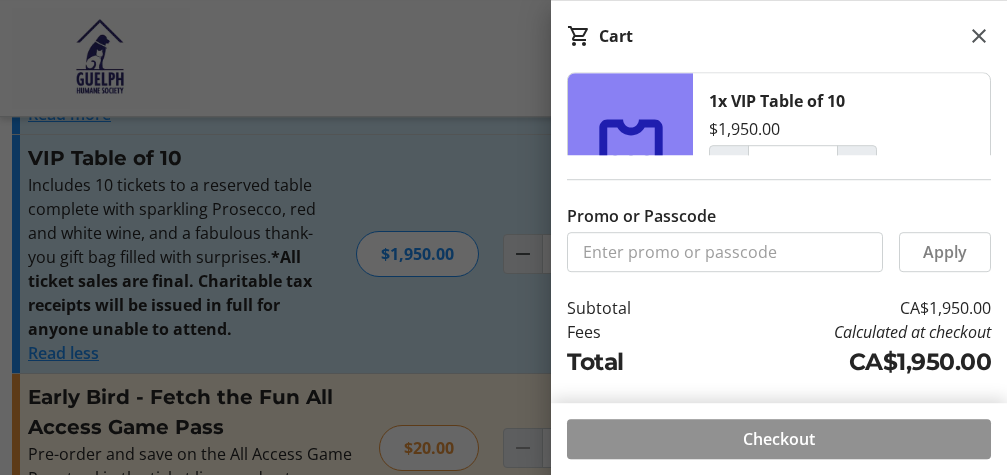 click on "Checkout" 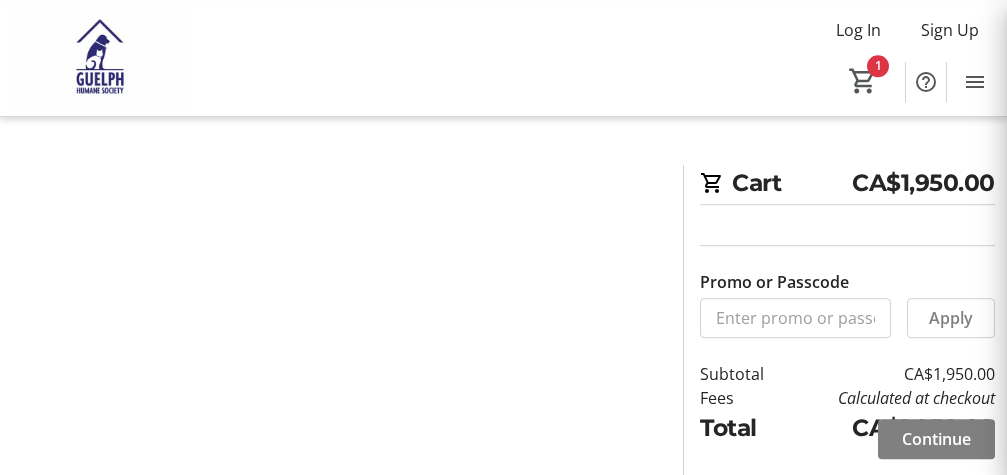 scroll, scrollTop: 0, scrollLeft: 0, axis: both 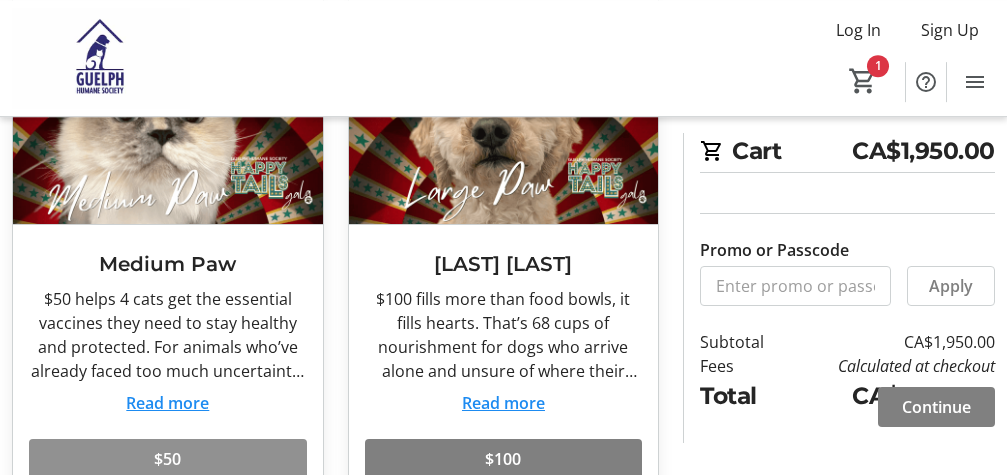 click 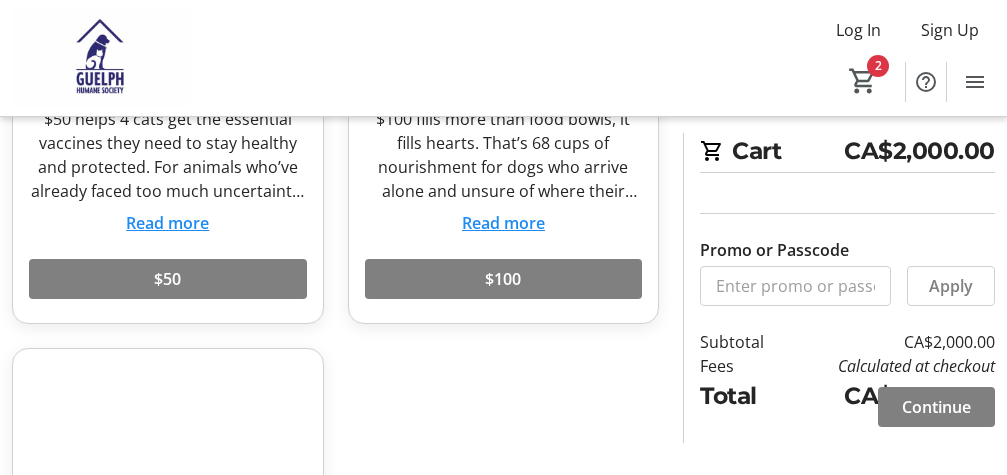 scroll, scrollTop: 905, scrollLeft: 0, axis: vertical 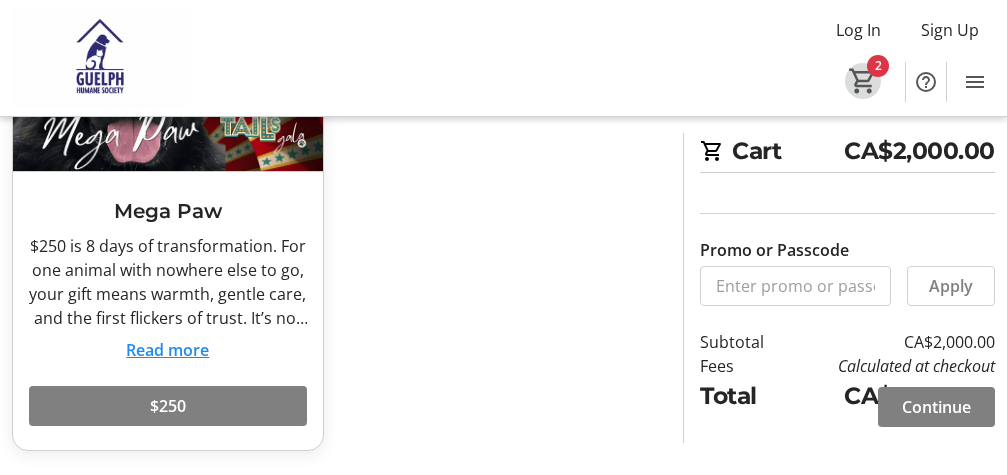 click on "2" 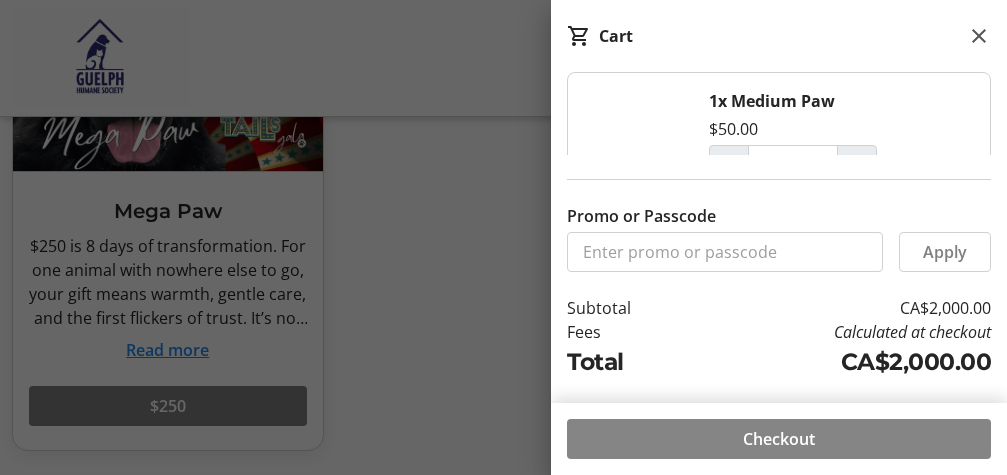click on "Checkout" 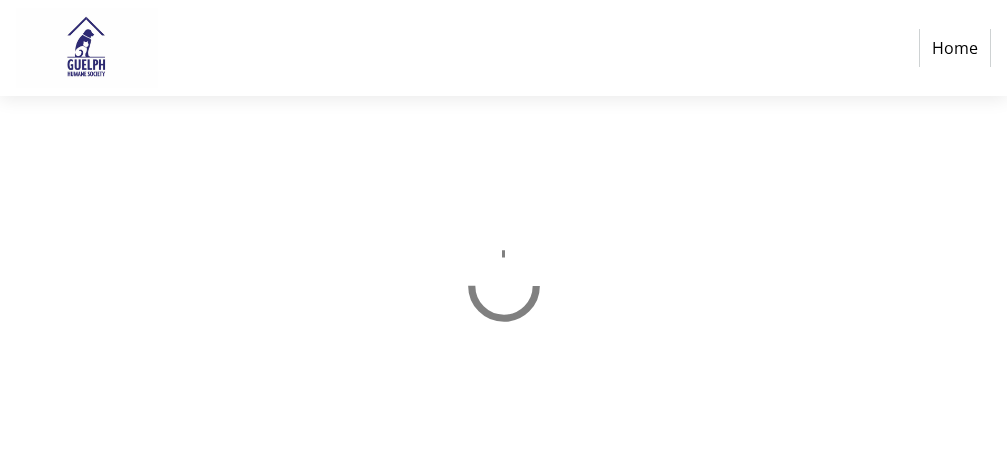scroll, scrollTop: 0, scrollLeft: 0, axis: both 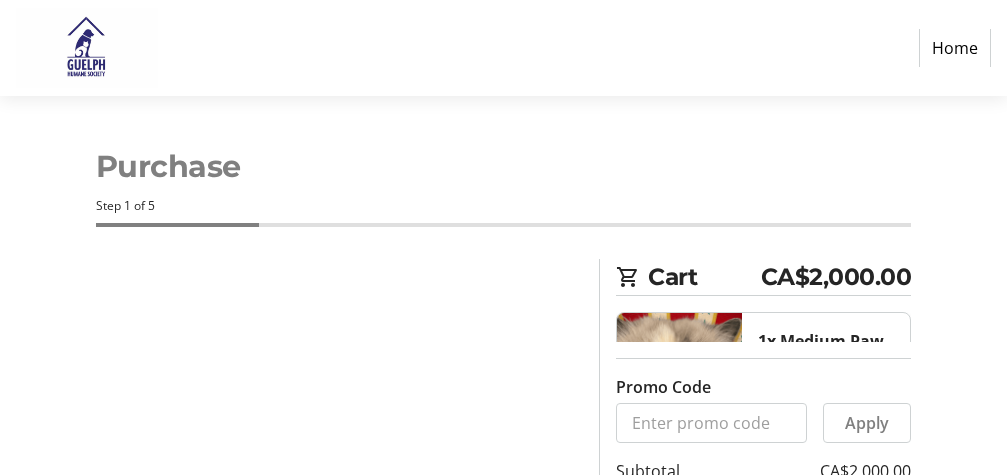 select on "[STATE]" 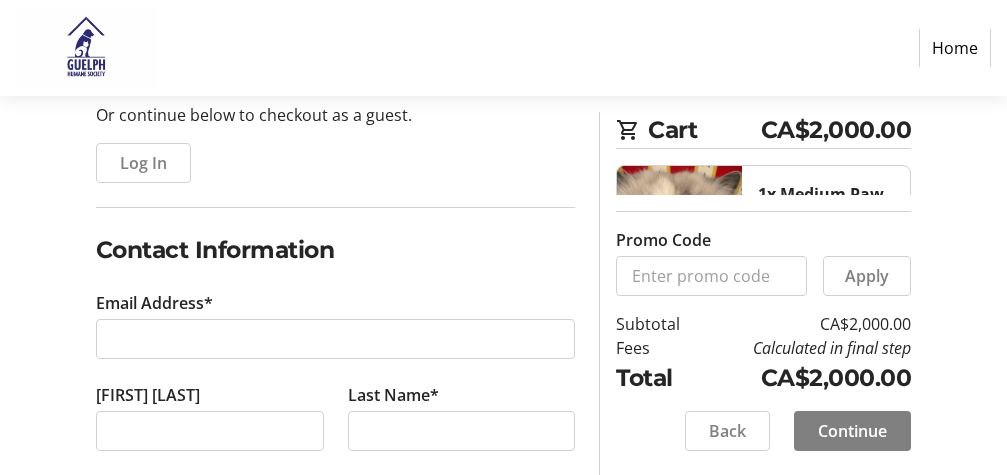 scroll, scrollTop: 235, scrollLeft: 0, axis: vertical 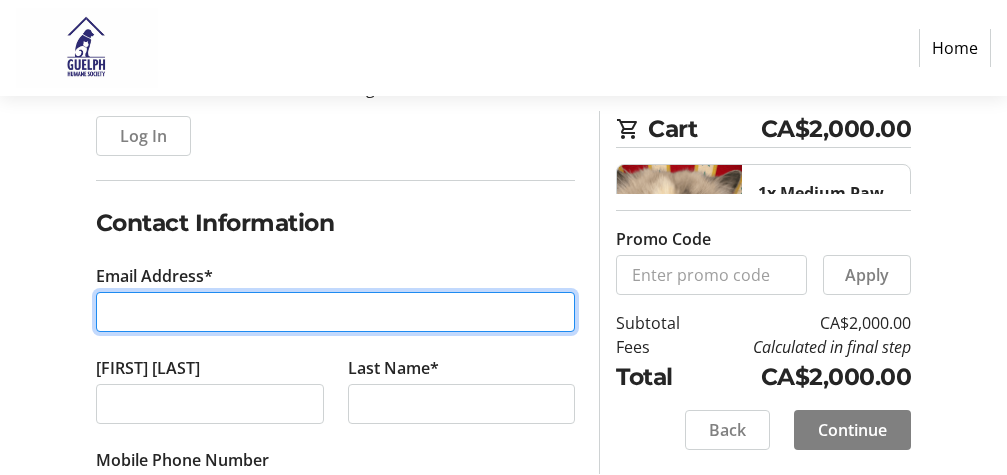 click on "Email Address*" at bounding box center (336, 312) 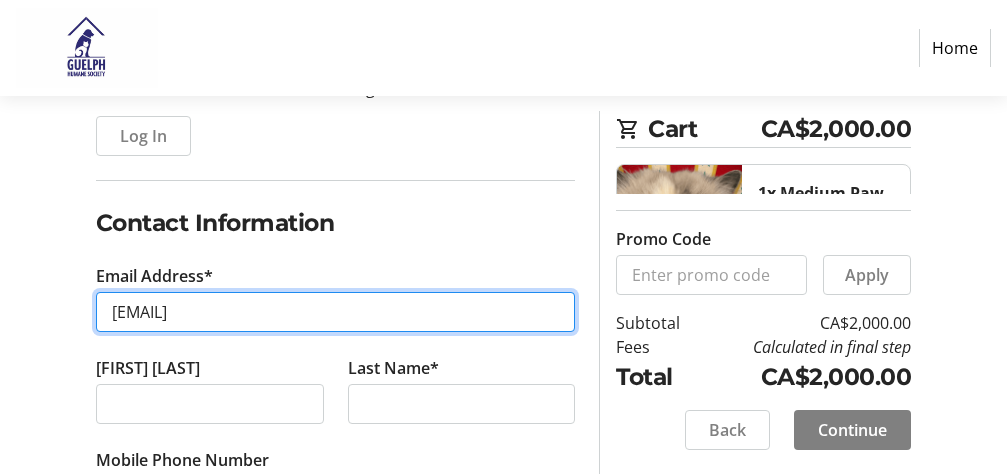 type on "[EMAIL]" 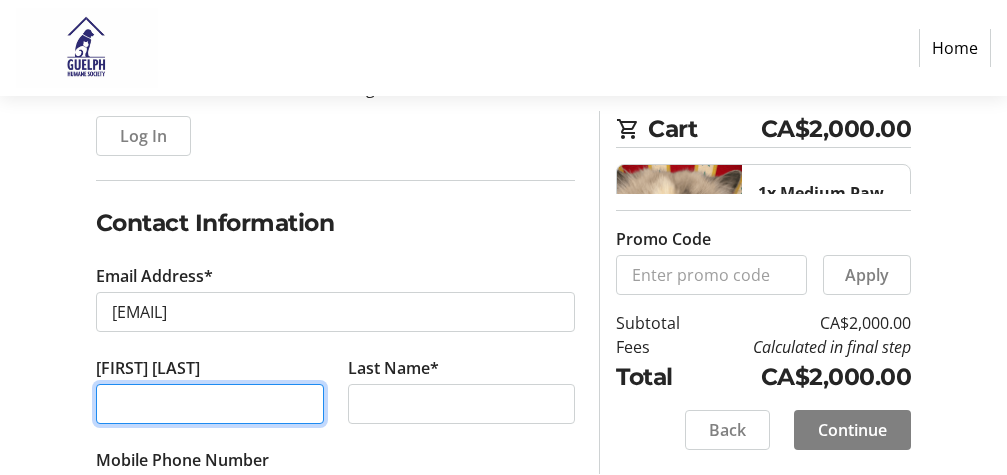 click on "[FIRST] [LAST]" at bounding box center [210, 404] 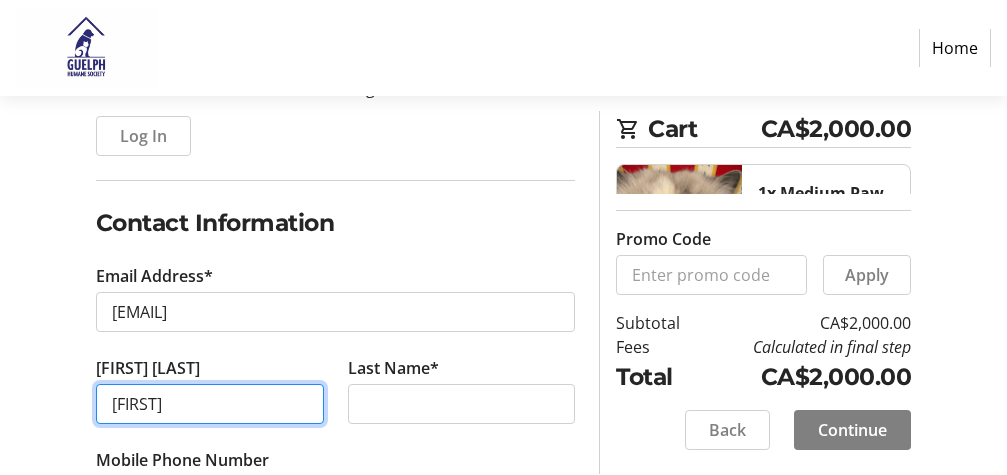 type on "[FIRST]" 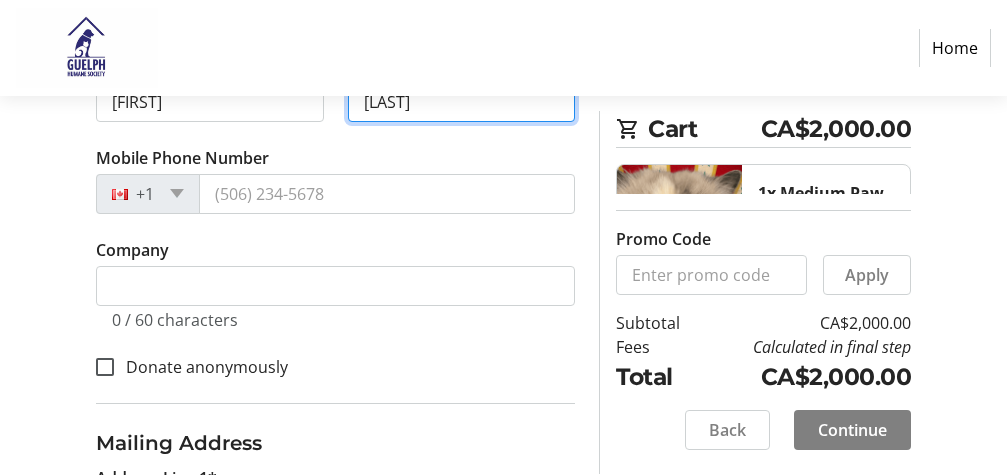 scroll, scrollTop: 541, scrollLeft: 0, axis: vertical 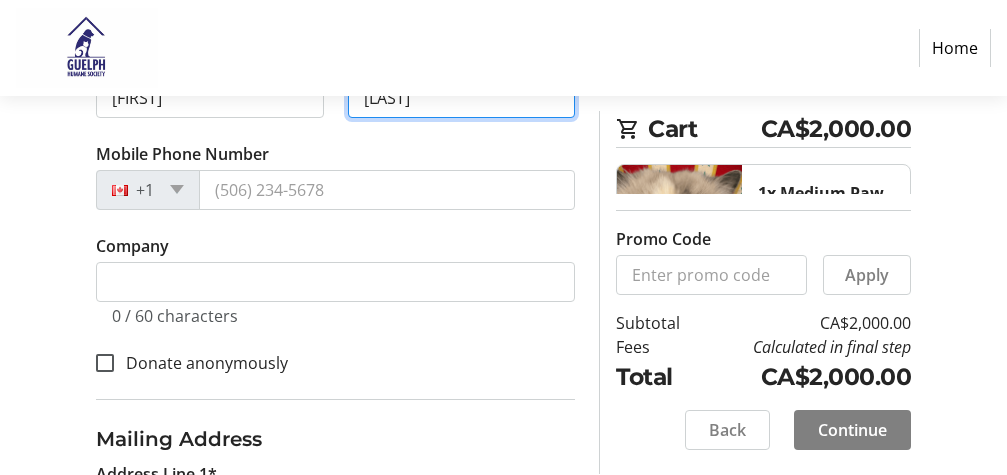 type on "[LAST]" 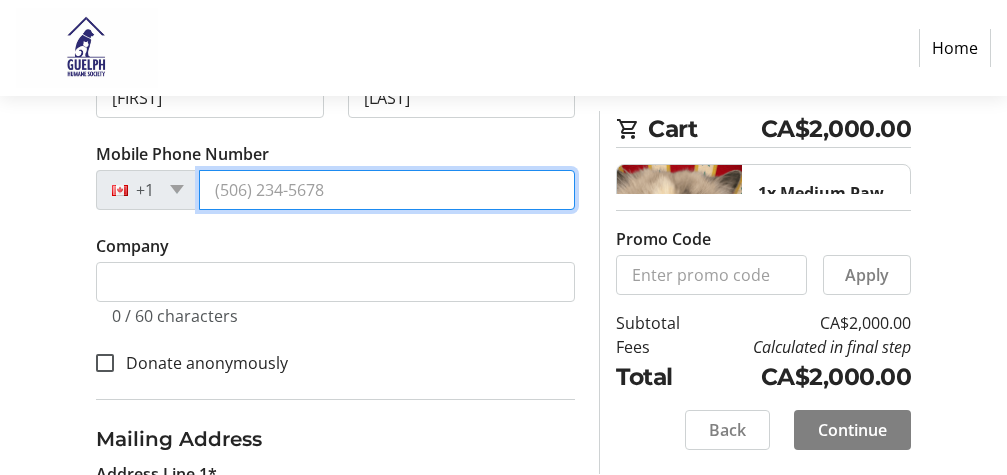 click on "Mobile Phone Number" at bounding box center [387, 190] 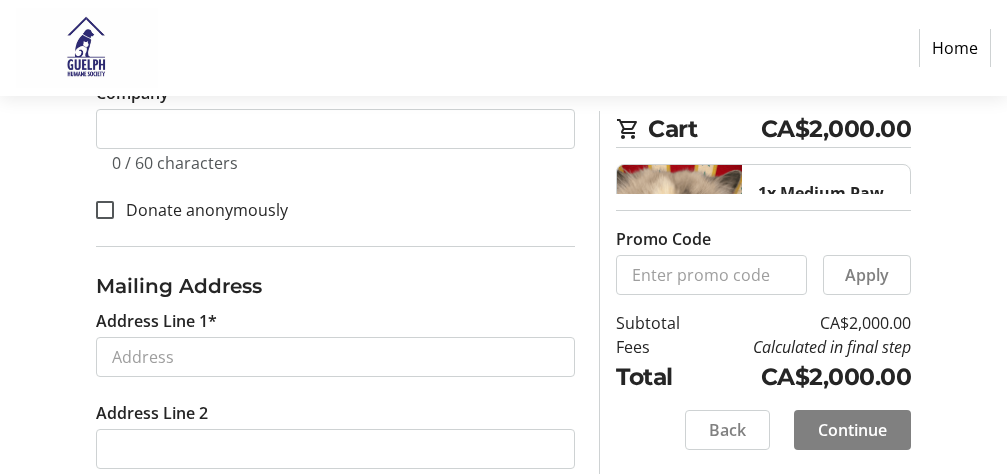 scroll, scrollTop: 745, scrollLeft: 0, axis: vertical 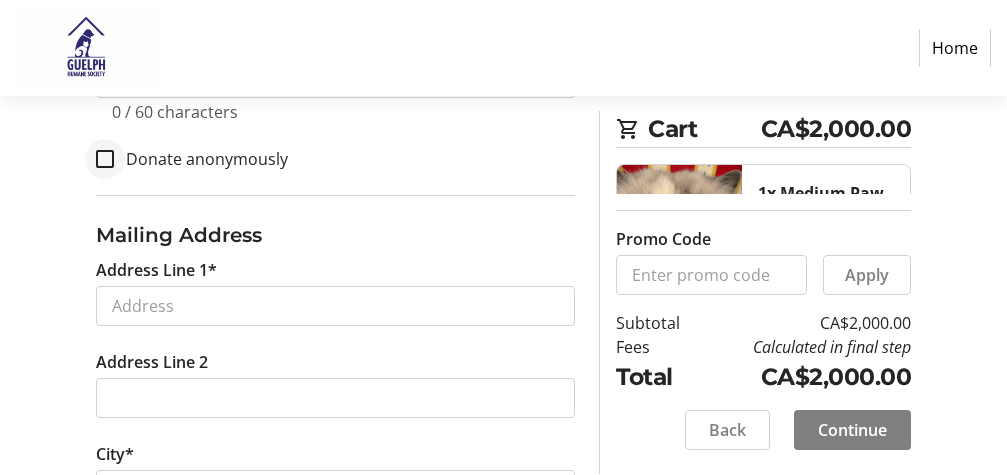 type on "([AREA_CODE]) [PHONE]" 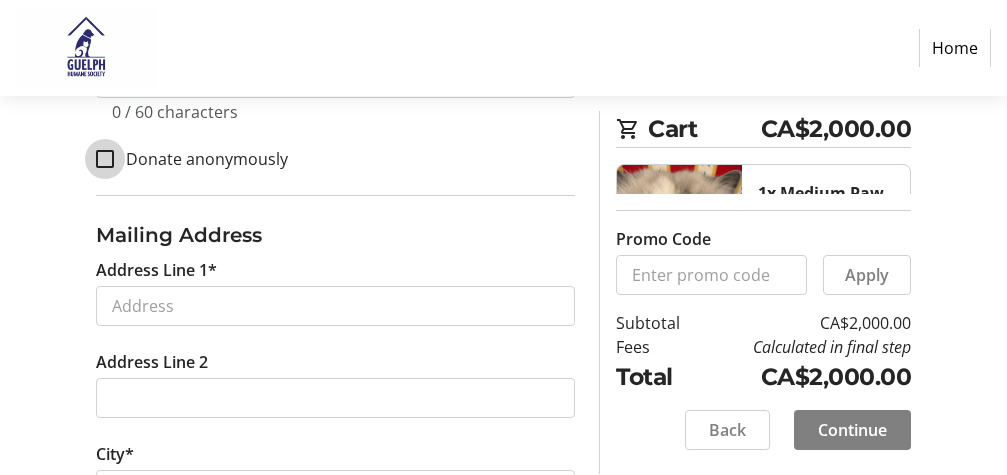 click on "Donate anonymously" at bounding box center (105, 159) 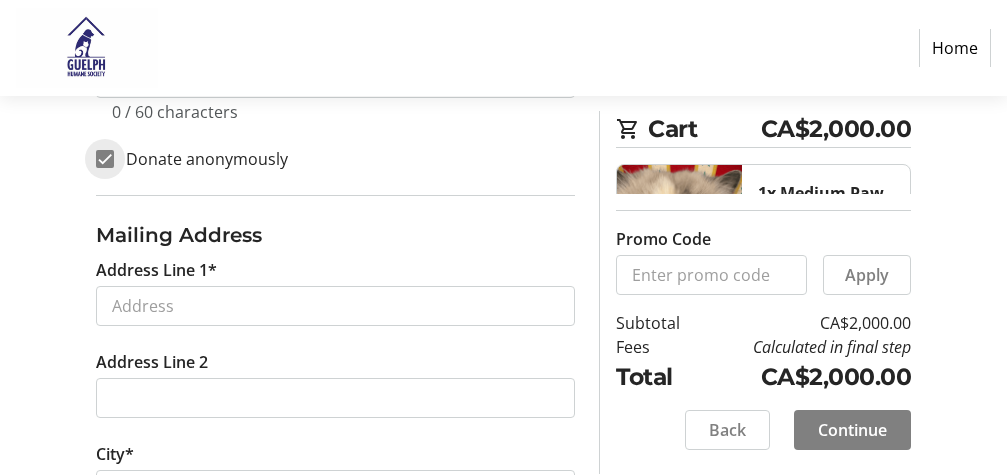 checkbox on "true" 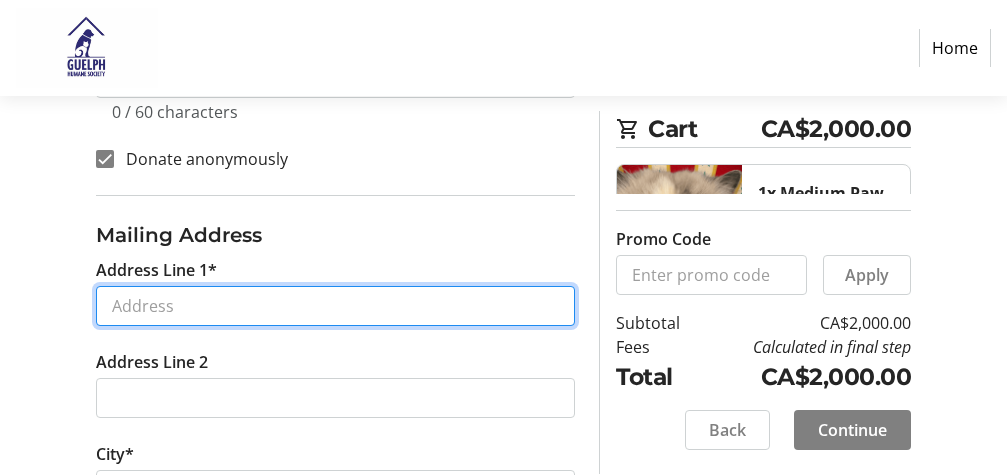 click on "Address Line 1*" at bounding box center [336, 306] 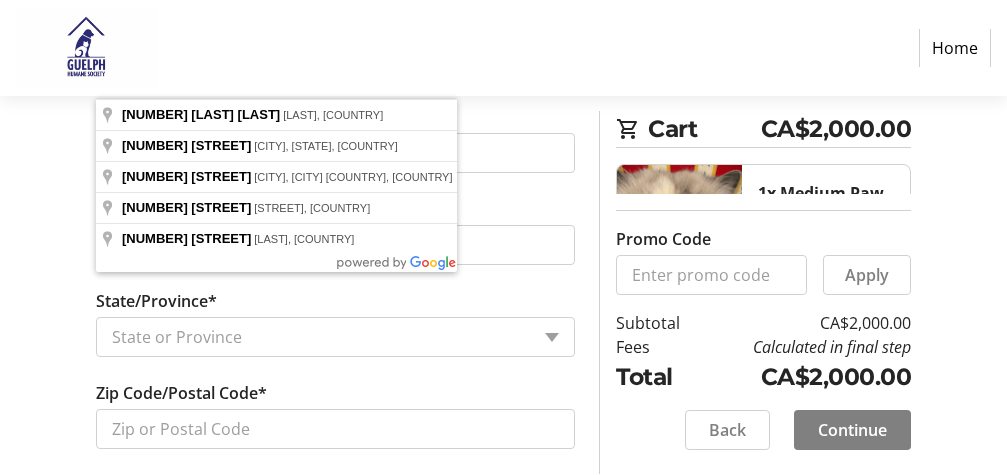 scroll, scrollTop: 1000, scrollLeft: 0, axis: vertical 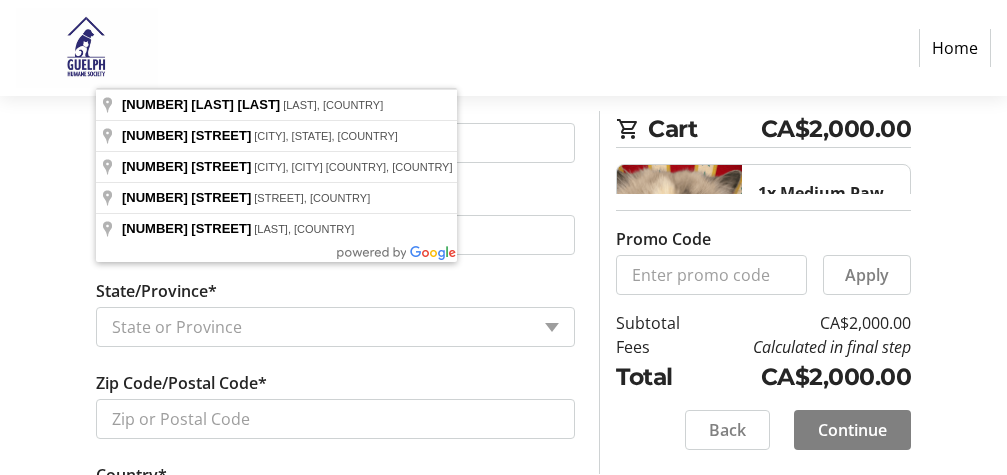 type on "[NUMBER] [STREET]" 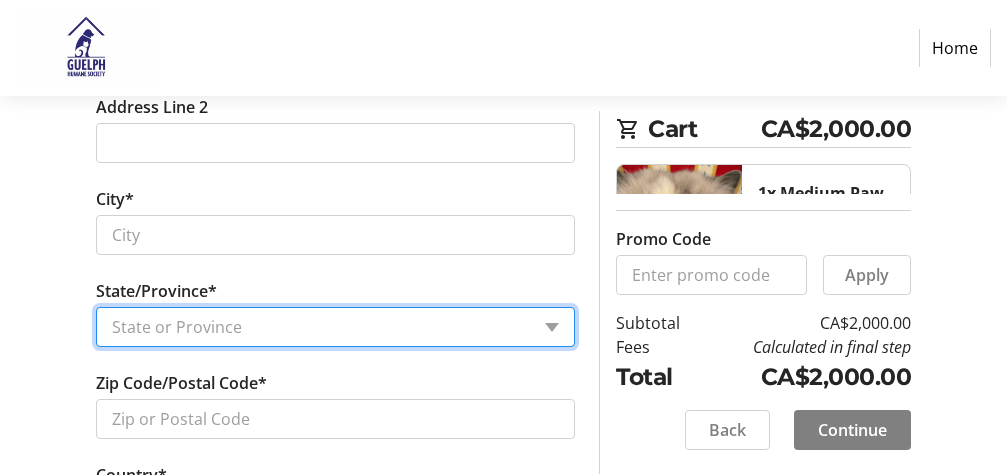 click on "[STATE]  [STATE]   [STATE]   [STATE]   [STATE]   [STATE]   [STATE]   [STATE]   [STATE]   [STATE]   [STATE]   [STATE]   [STATE]" at bounding box center (336, 327) 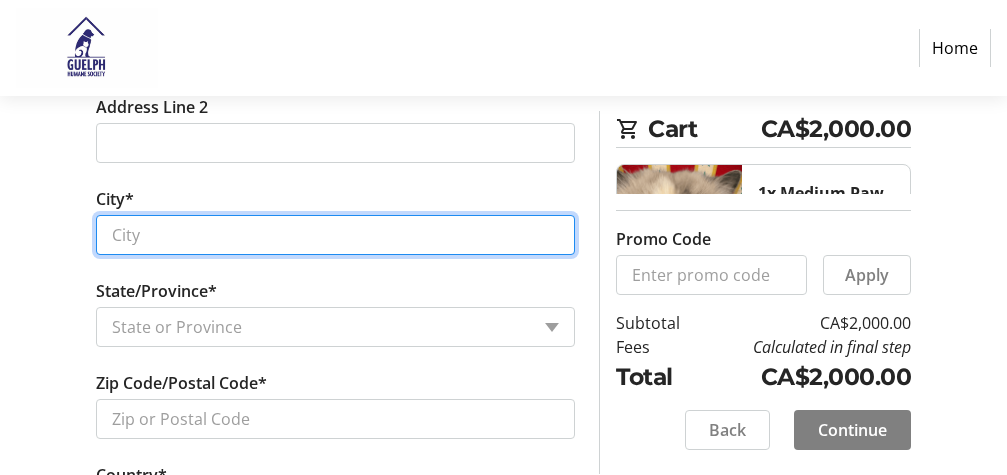 click on "City*" at bounding box center [336, 235] 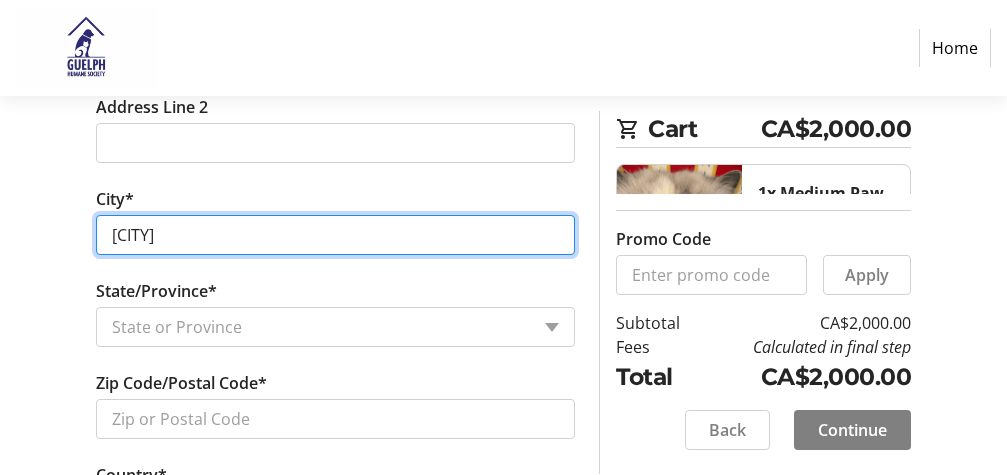 type on "[CITY]" 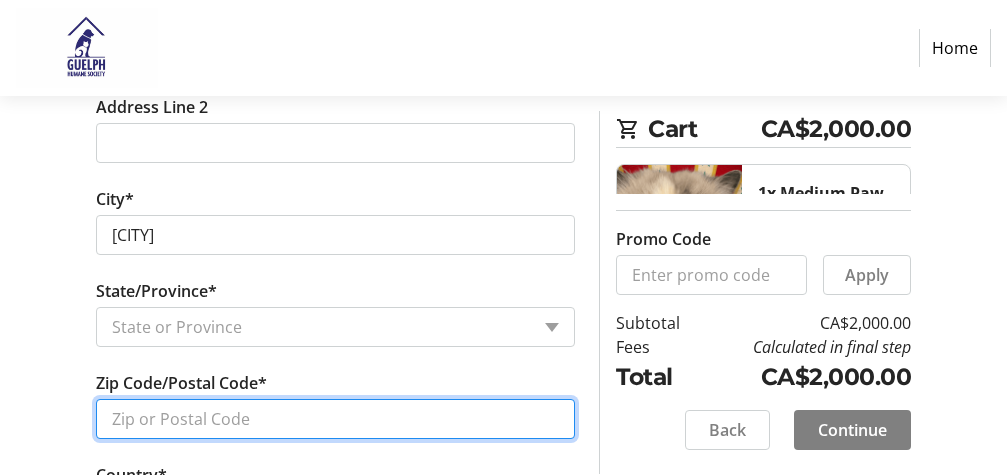 click on "Zip Code/Postal Code*" at bounding box center [336, 419] 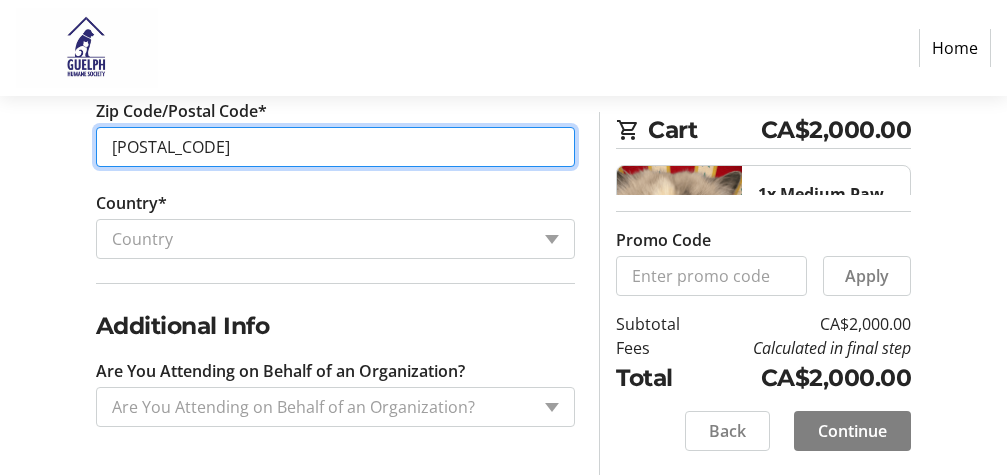scroll, scrollTop: 1305, scrollLeft: 0, axis: vertical 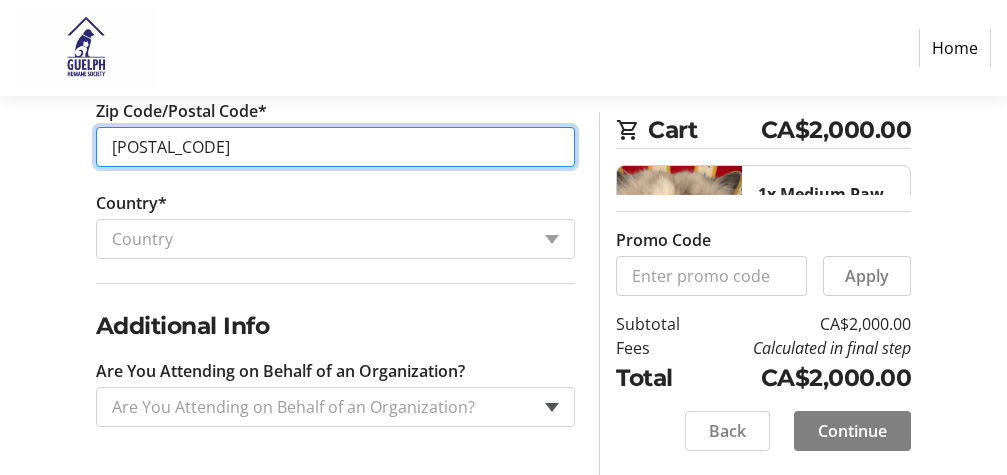 type on "[POSTAL_CODE]" 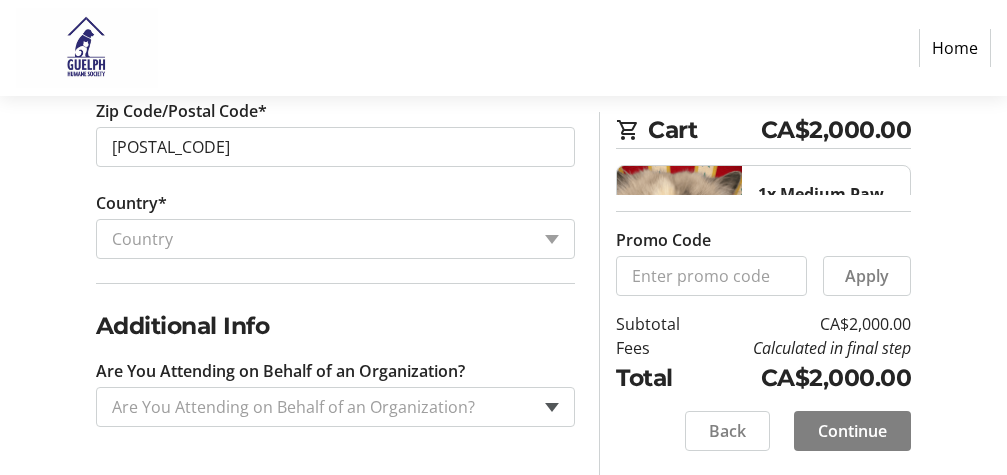 click 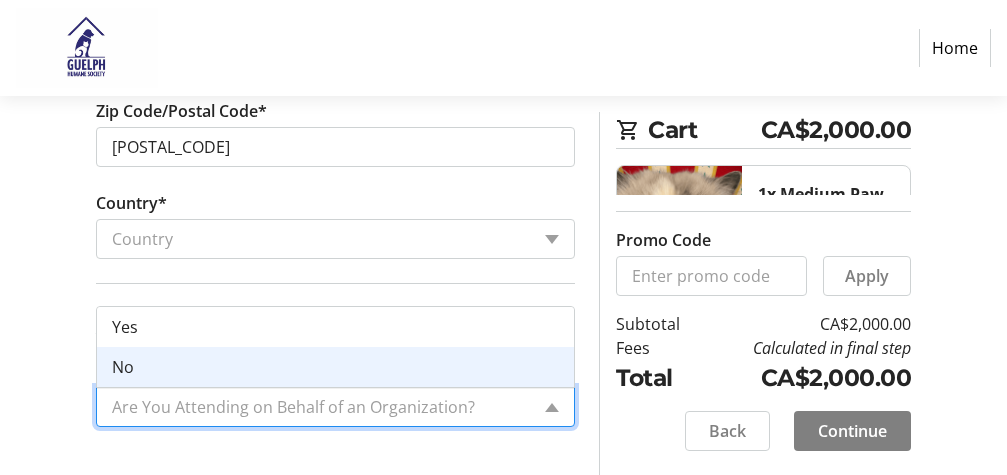 click on "No" at bounding box center (123, 367) 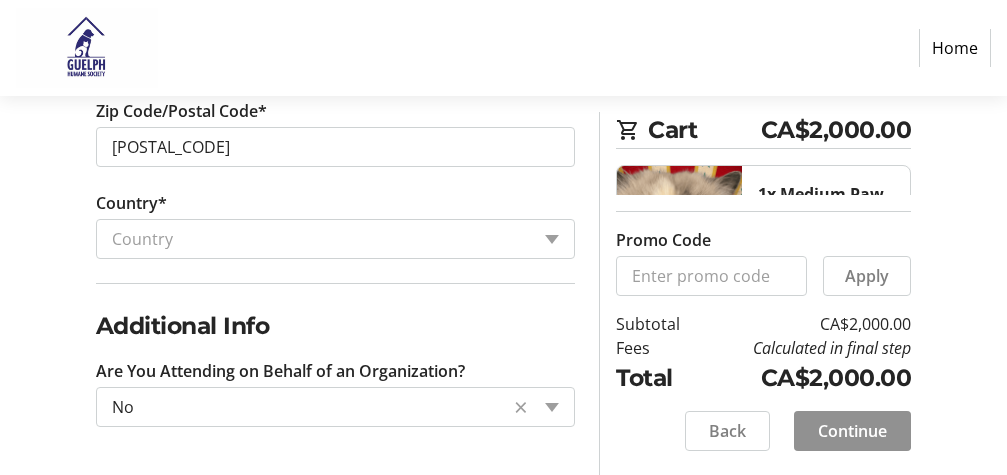 click on "Continue" 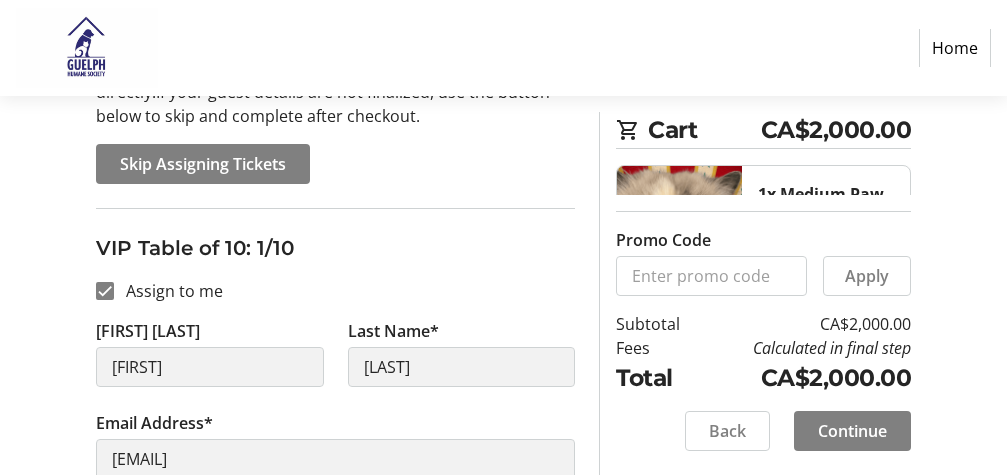scroll, scrollTop: 306, scrollLeft: 0, axis: vertical 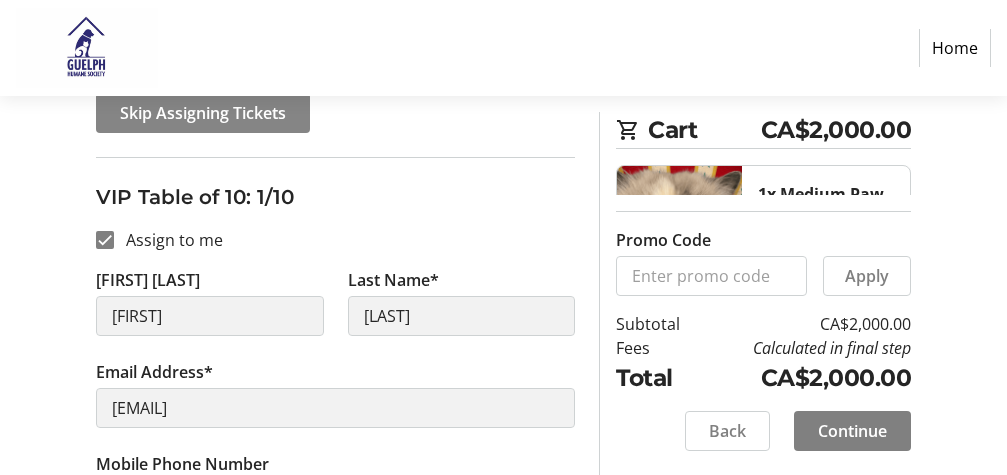 click on "Skip Assigning Tickets" 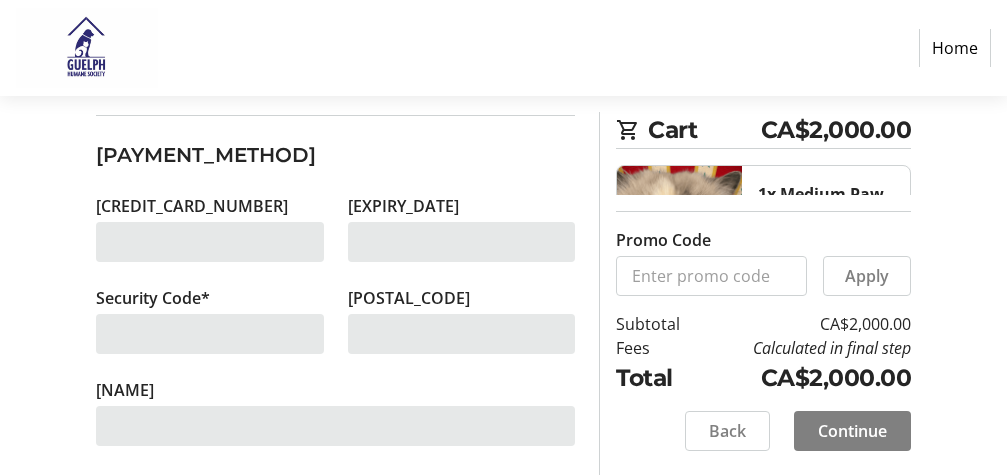 scroll, scrollTop: 223, scrollLeft: 0, axis: vertical 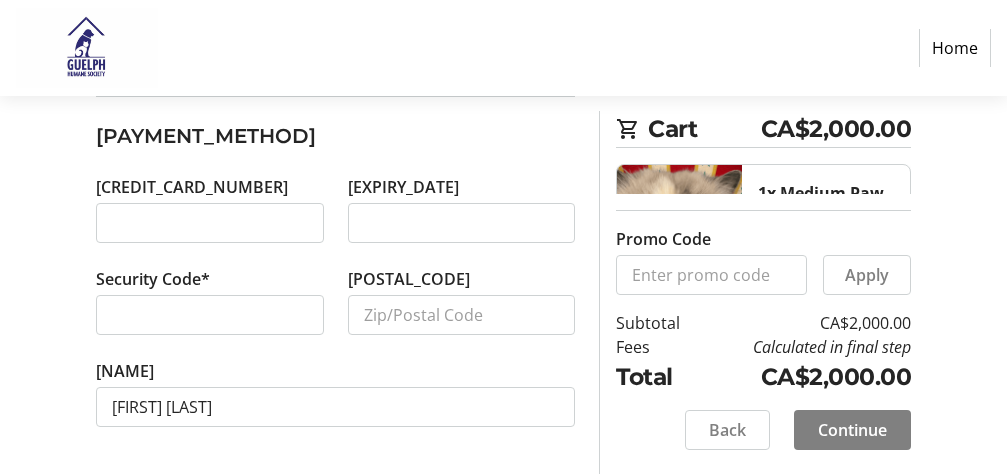 click at bounding box center (210, 223) 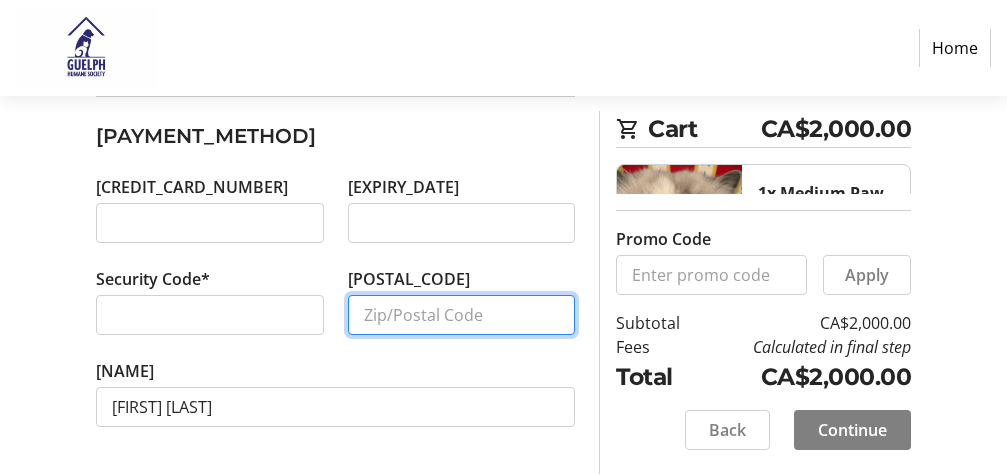 click on "[POSTAL_CODE]" at bounding box center [462, 315] 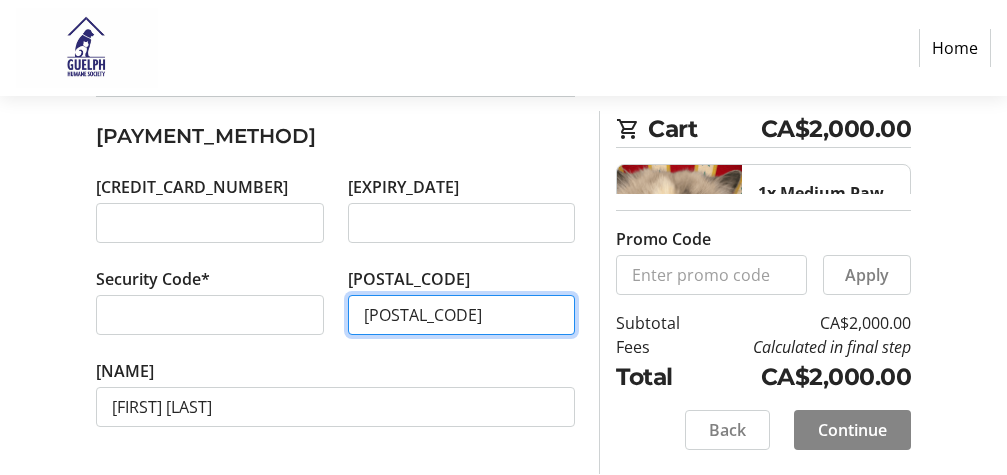 type on "[POSTAL_CODE]" 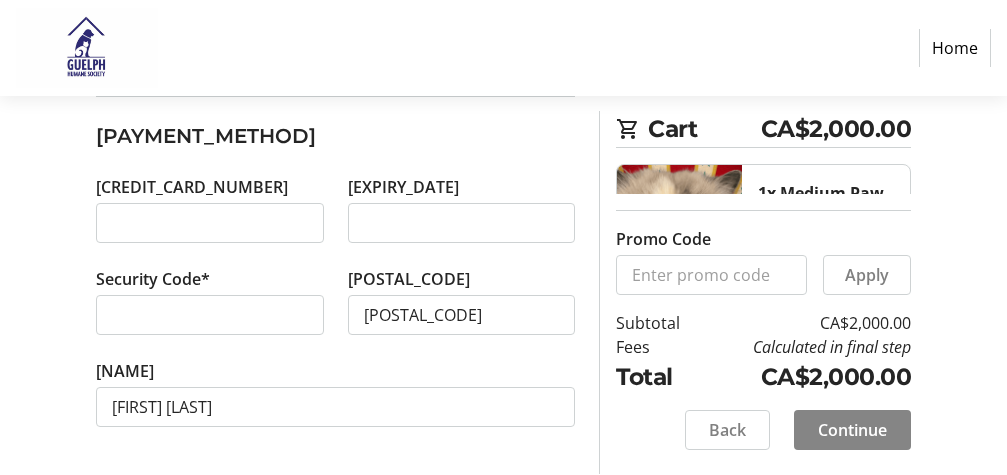click on "Continue" 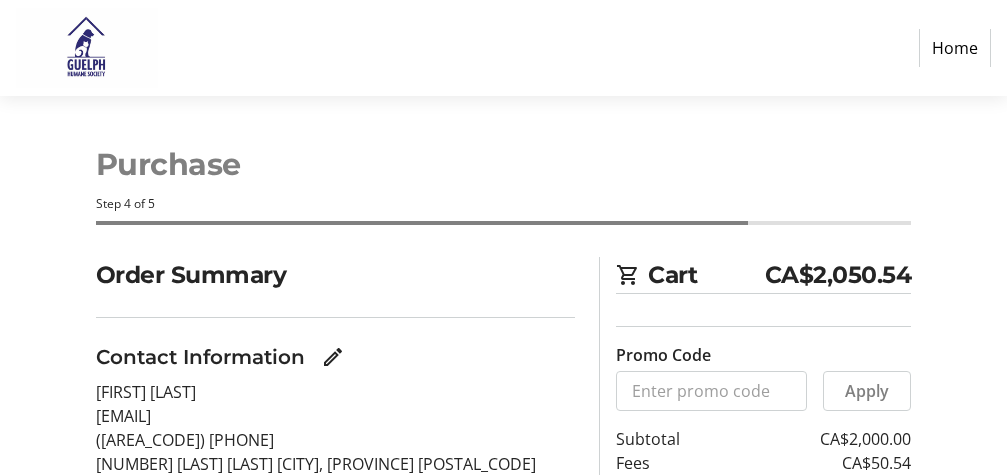 scroll, scrollTop: 0, scrollLeft: 0, axis: both 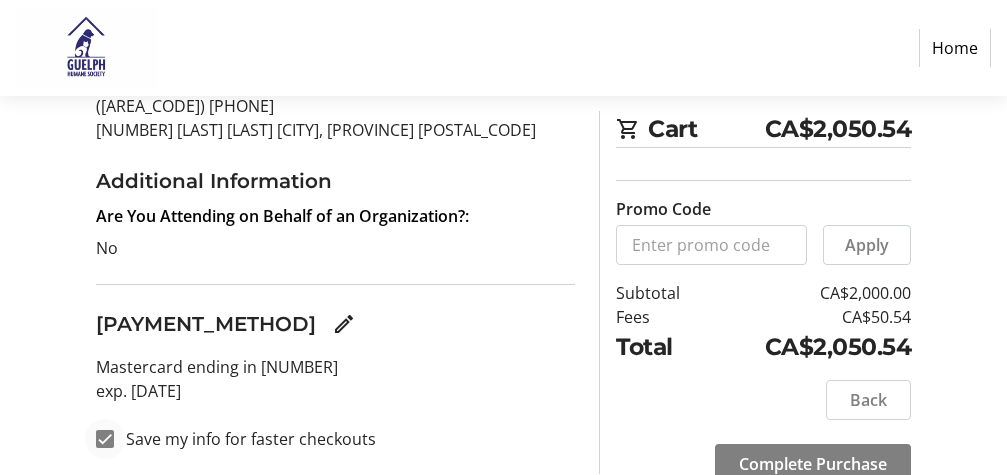 click at bounding box center [105, 439] 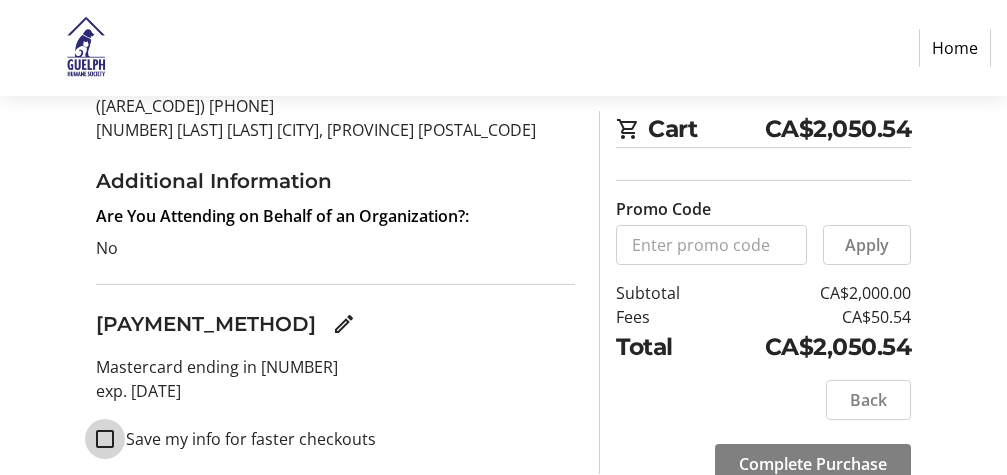 checkbox on "false" 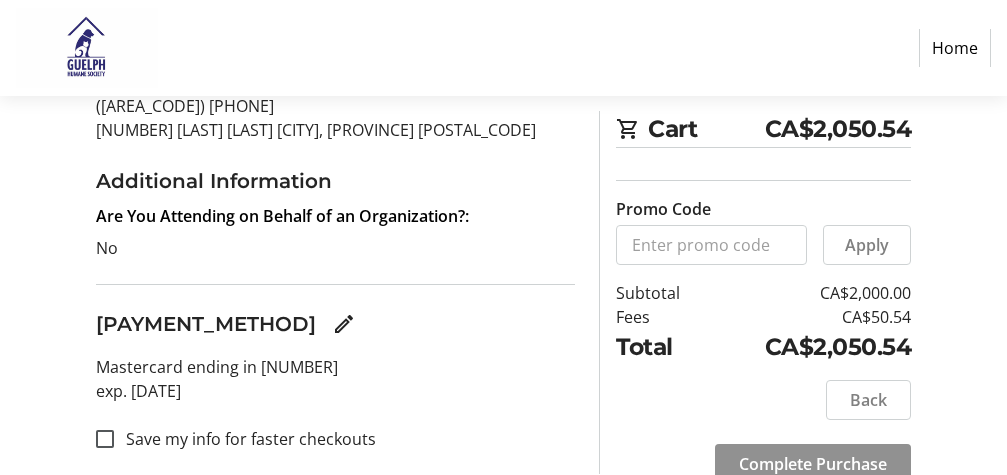 click on "Complete Purchase" 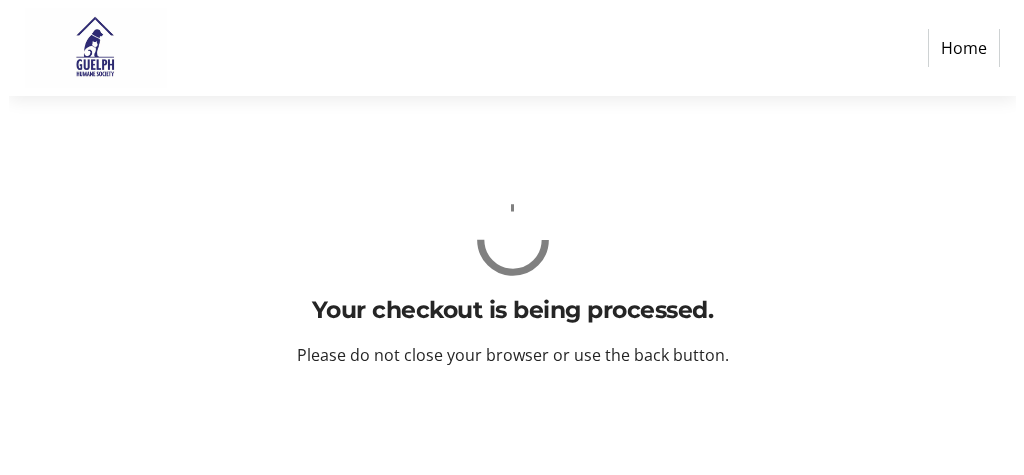 scroll, scrollTop: 0, scrollLeft: 0, axis: both 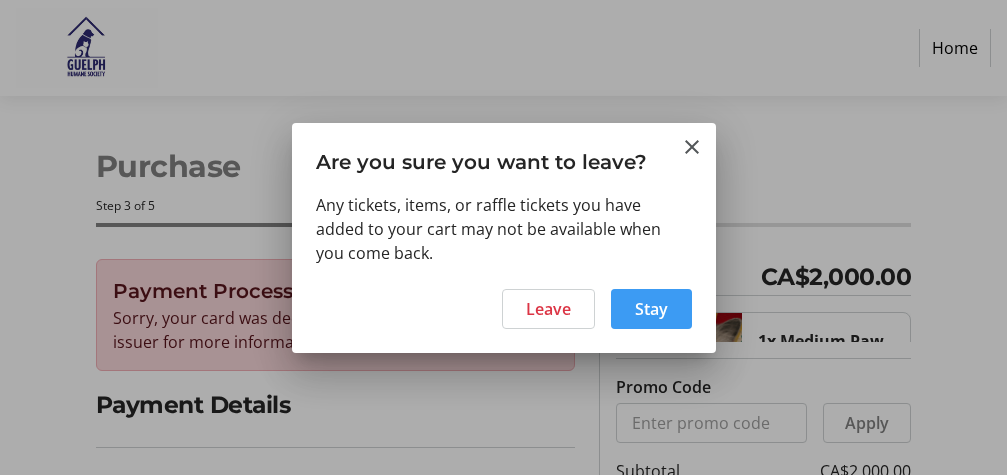 click on "Stay" at bounding box center [651, 309] 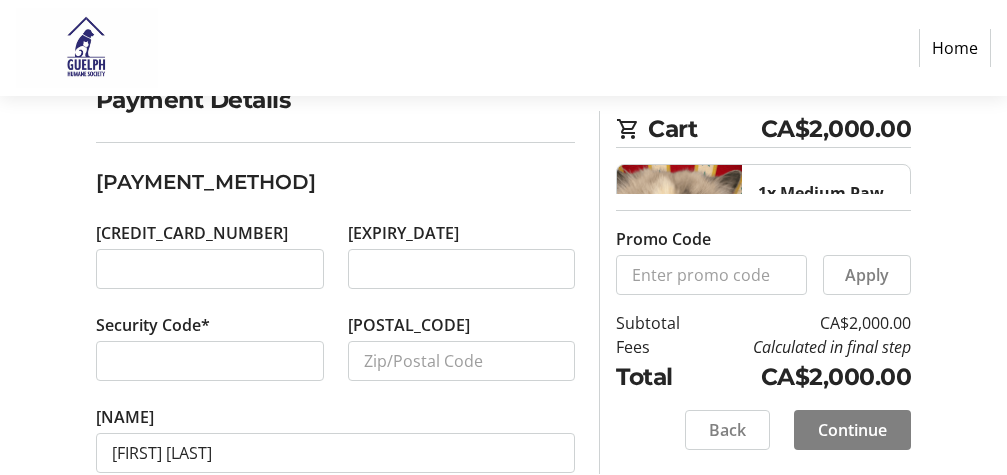 scroll, scrollTop: 330, scrollLeft: 0, axis: vertical 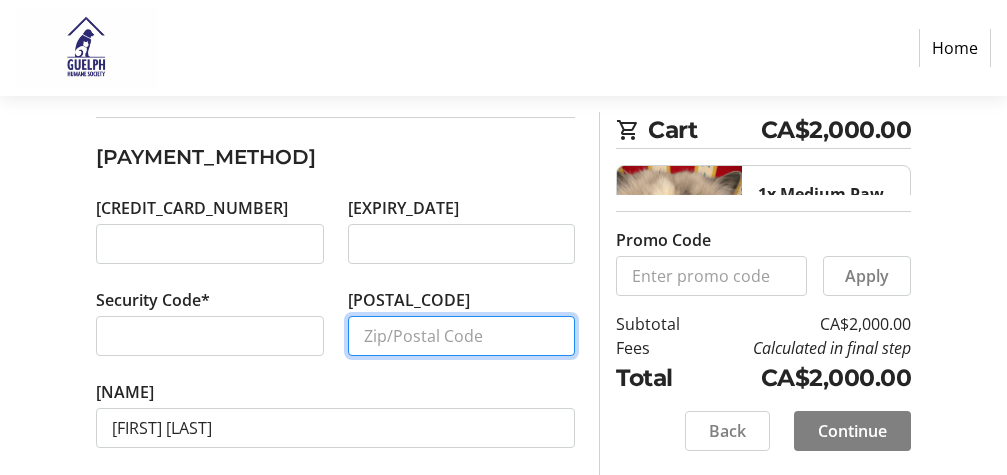 click on "[POSTAL_CODE]" at bounding box center [462, 336] 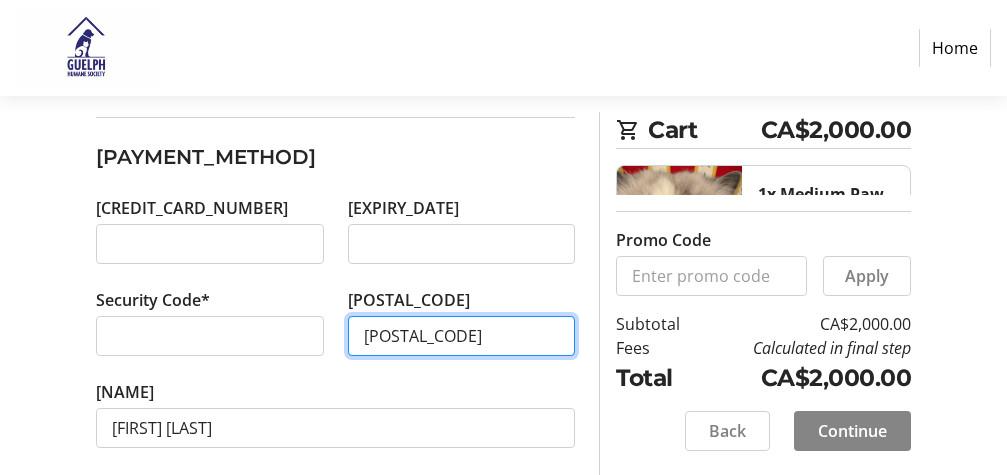 type on "[POSTAL_CODE]" 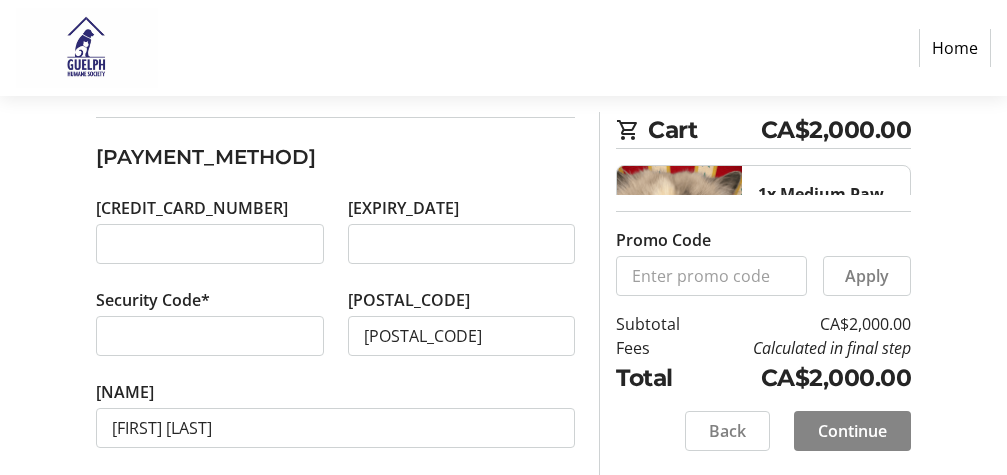 click 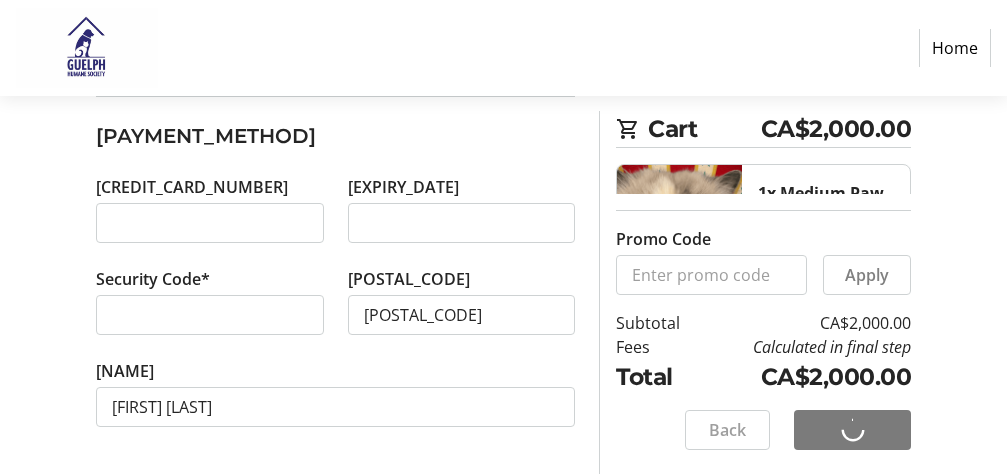 scroll, scrollTop: 202, scrollLeft: 0, axis: vertical 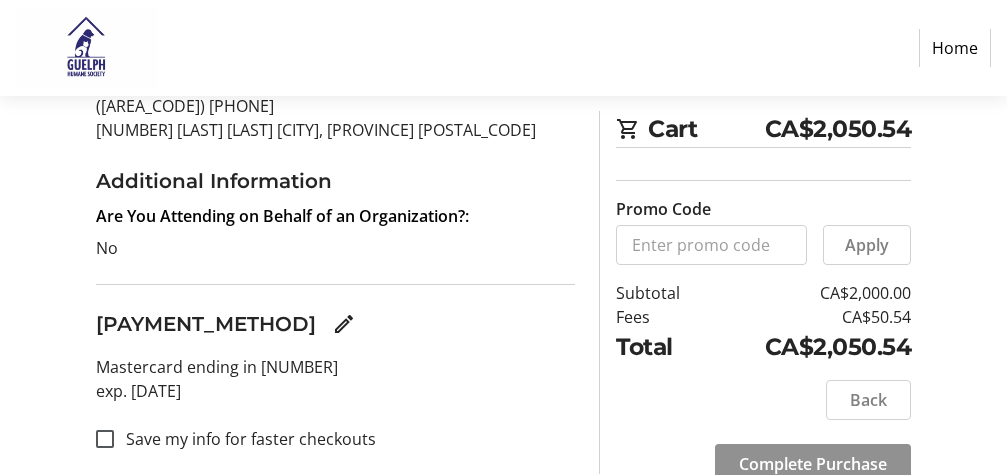click on "Complete Purchase" 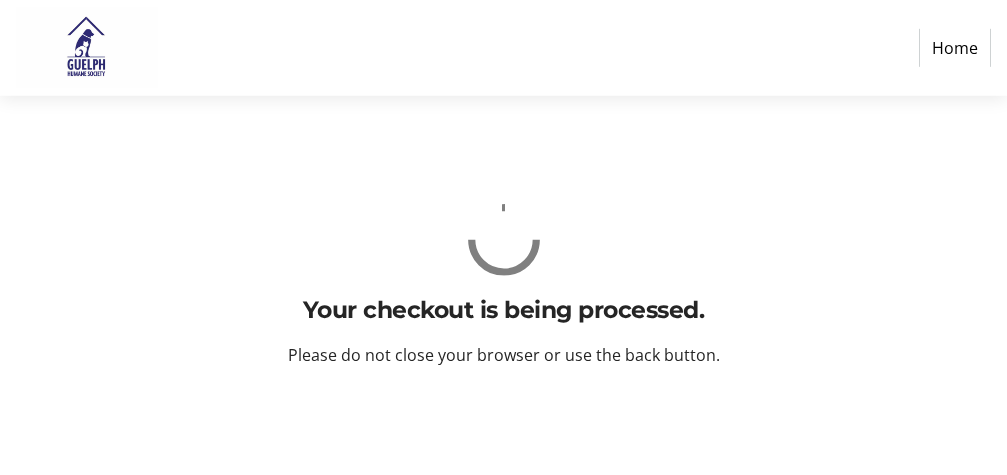 scroll, scrollTop: 0, scrollLeft: 0, axis: both 